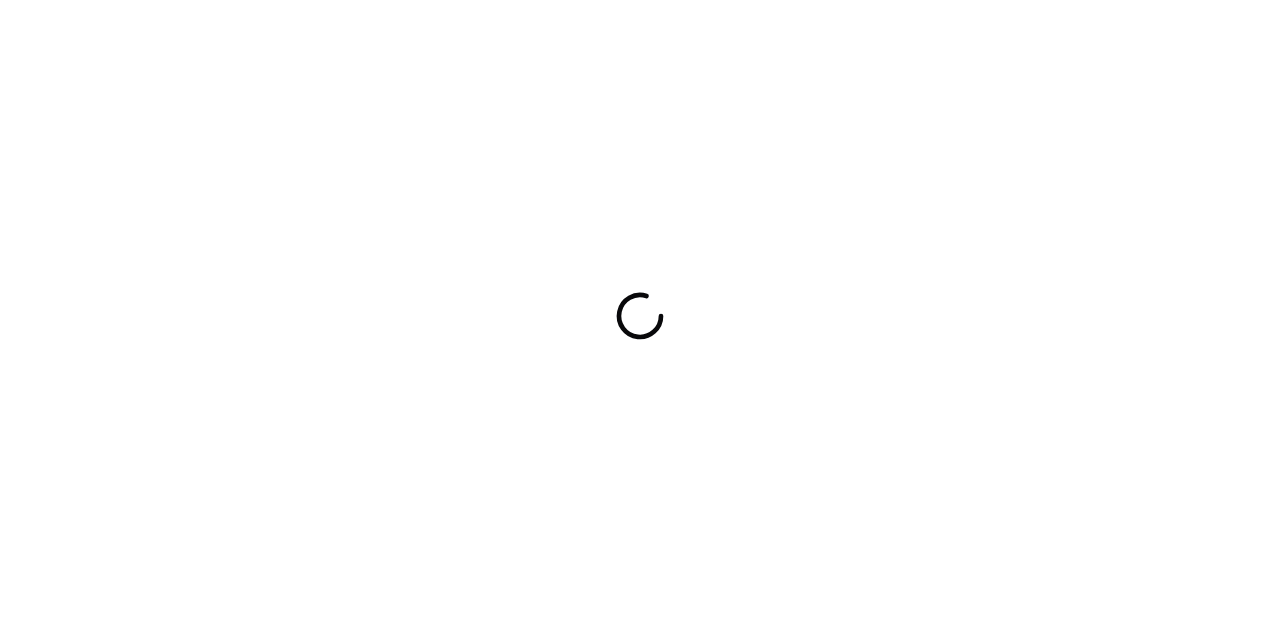 scroll, scrollTop: 0, scrollLeft: 0, axis: both 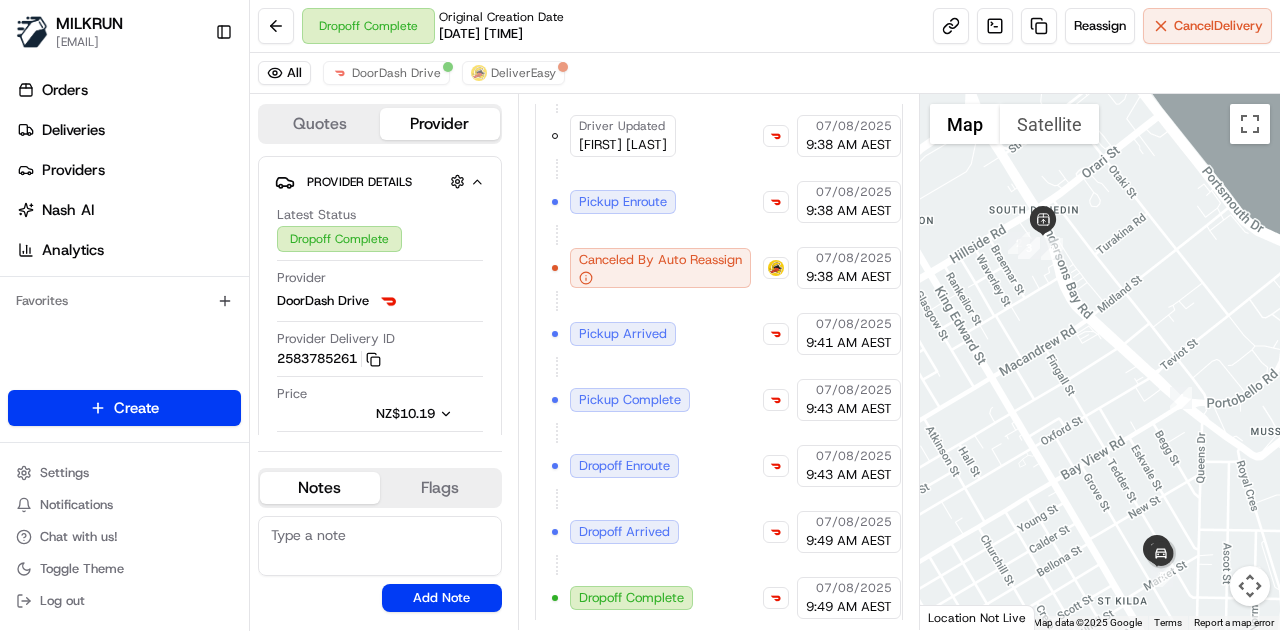 click at bounding box center [1100, 362] 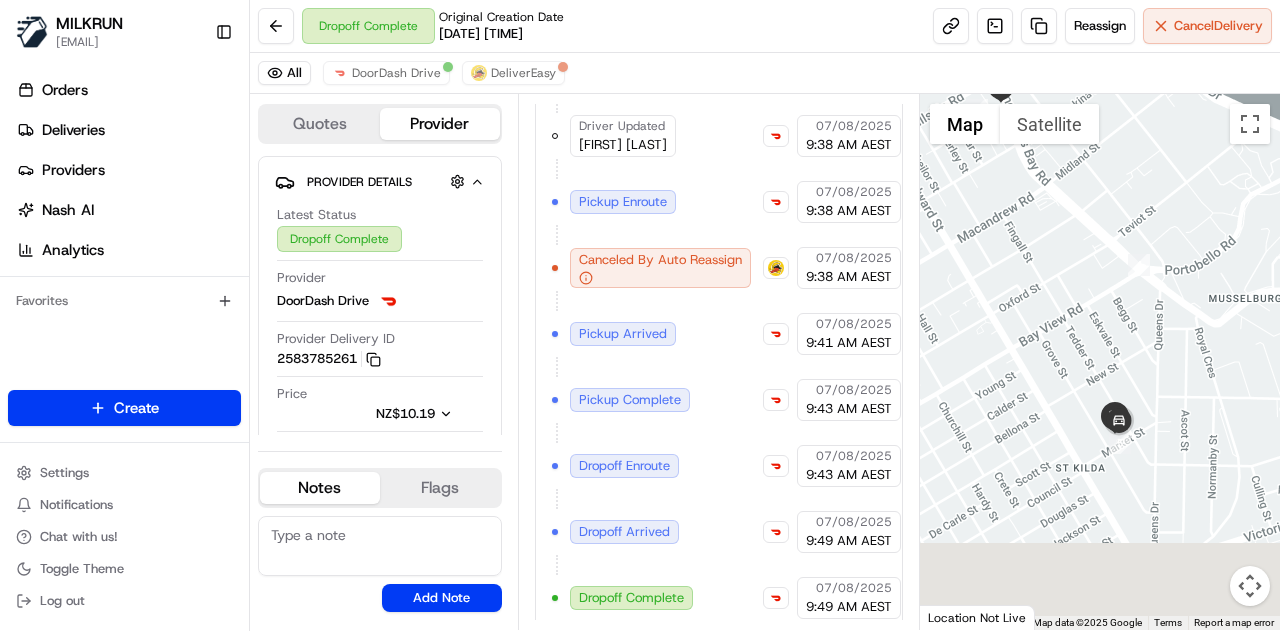 drag, startPoint x: 1196, startPoint y: 452, endPoint x: 1154, endPoint y: 310, distance: 148.08105 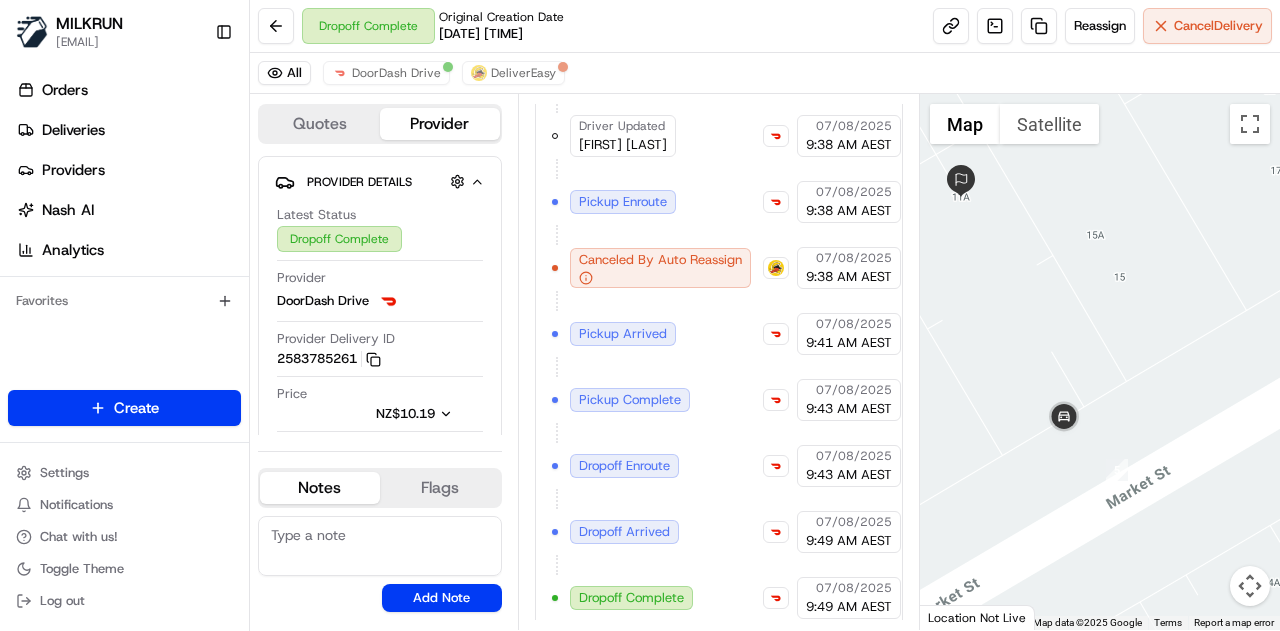 drag, startPoint x: 1116, startPoint y: 281, endPoint x: 1155, endPoint y: 318, distance: 53.75872 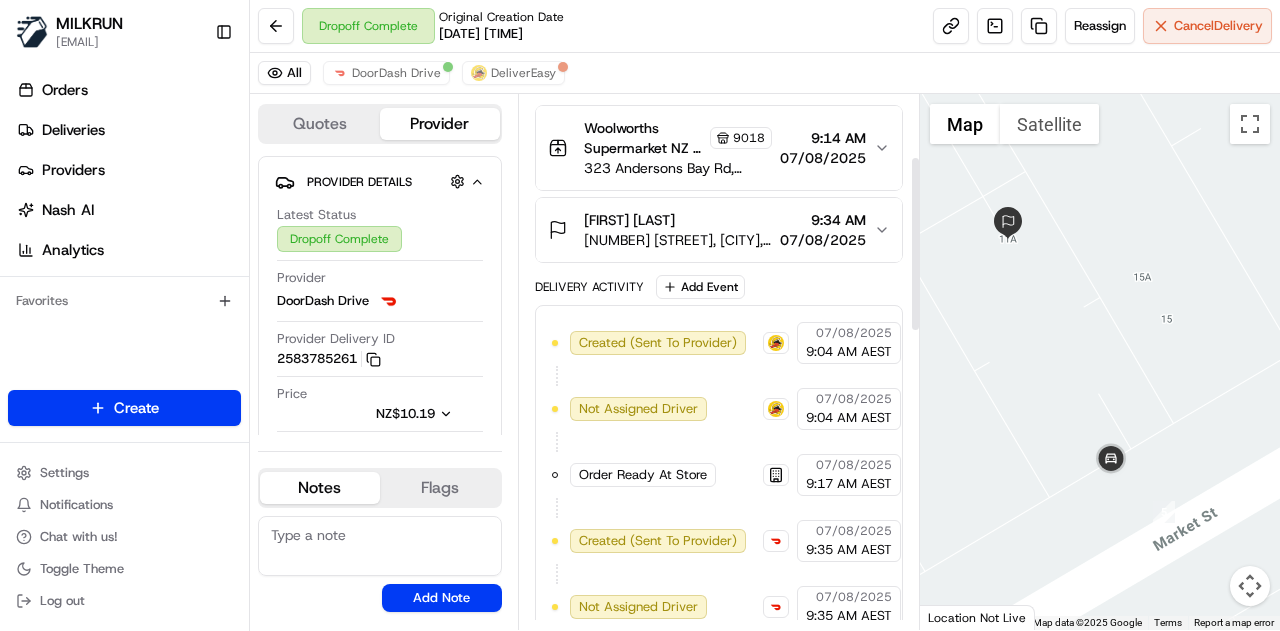 scroll, scrollTop: 190, scrollLeft: 0, axis: vertical 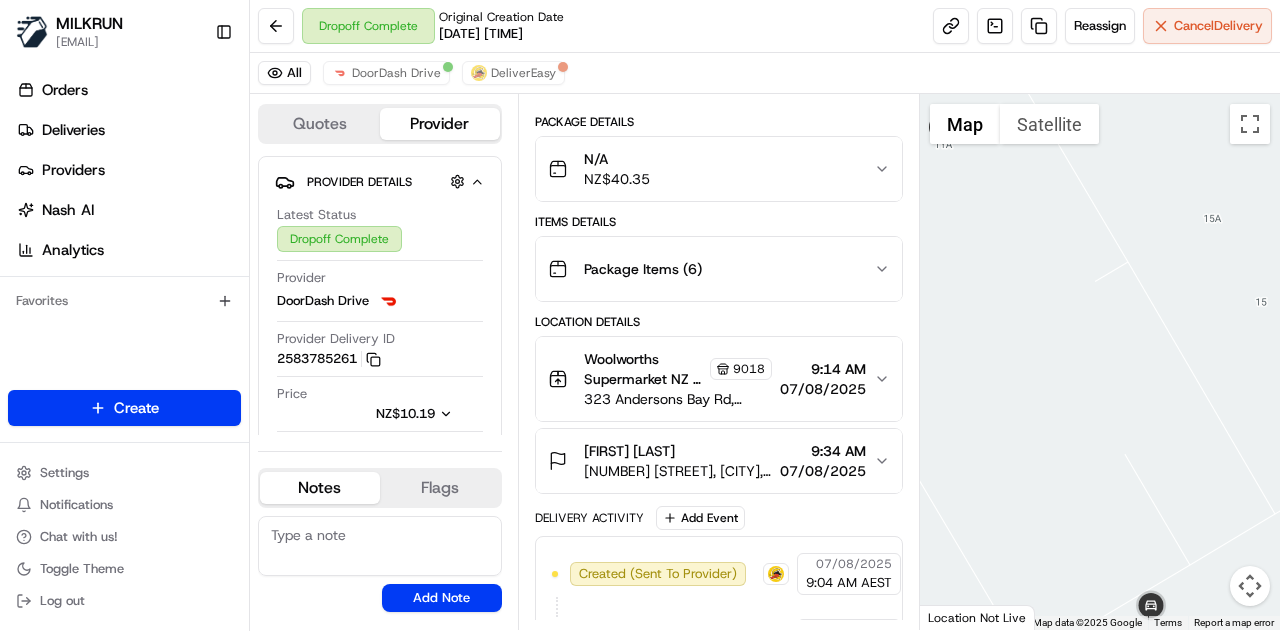 drag, startPoint x: 1053, startPoint y: 287, endPoint x: 1091, endPoint y: 338, distance: 63.600315 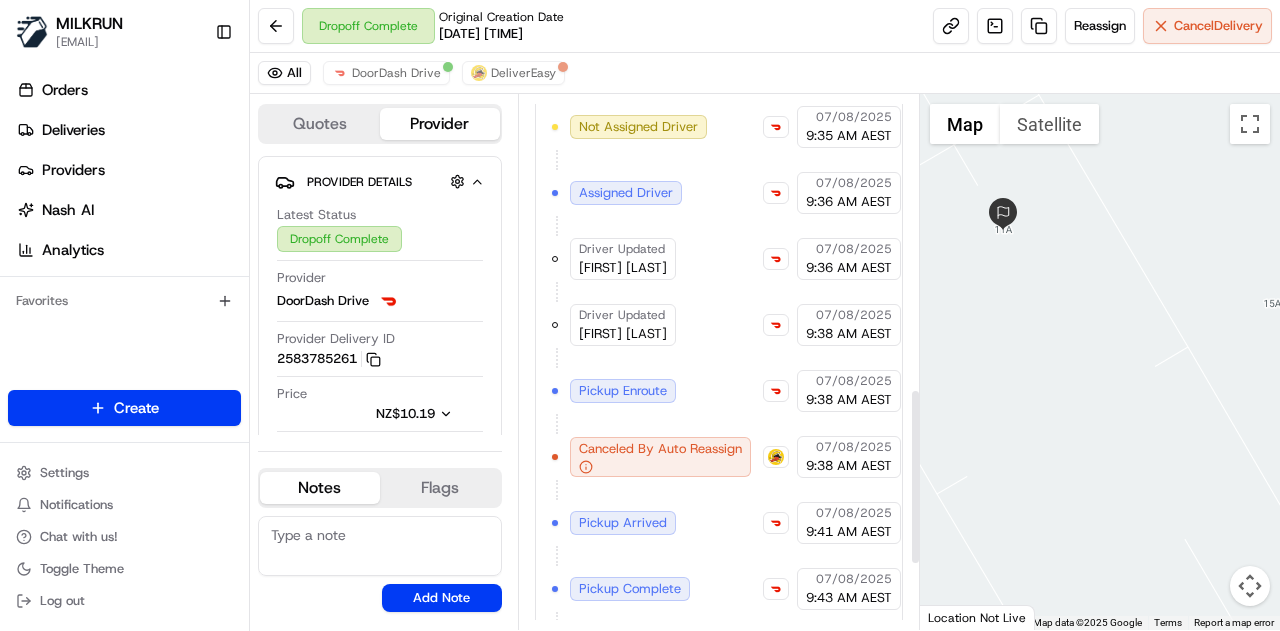 scroll, scrollTop: 890, scrollLeft: 0, axis: vertical 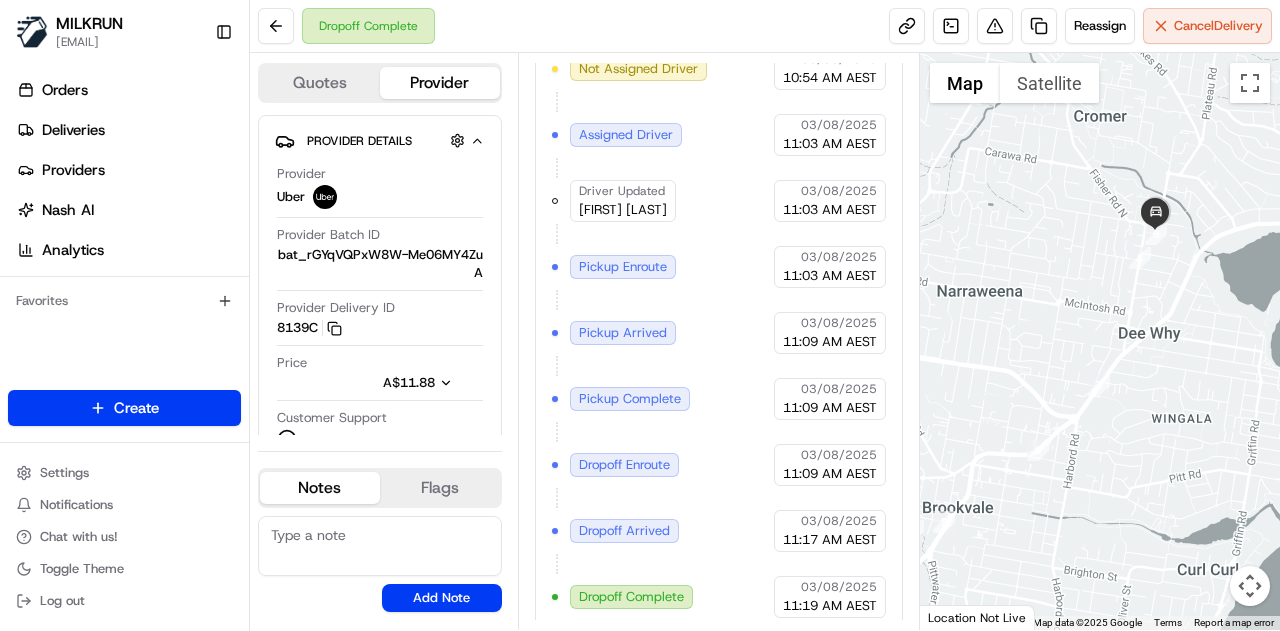 drag, startPoint x: 1173, startPoint y: 202, endPoint x: 1094, endPoint y: 240, distance: 87.66413 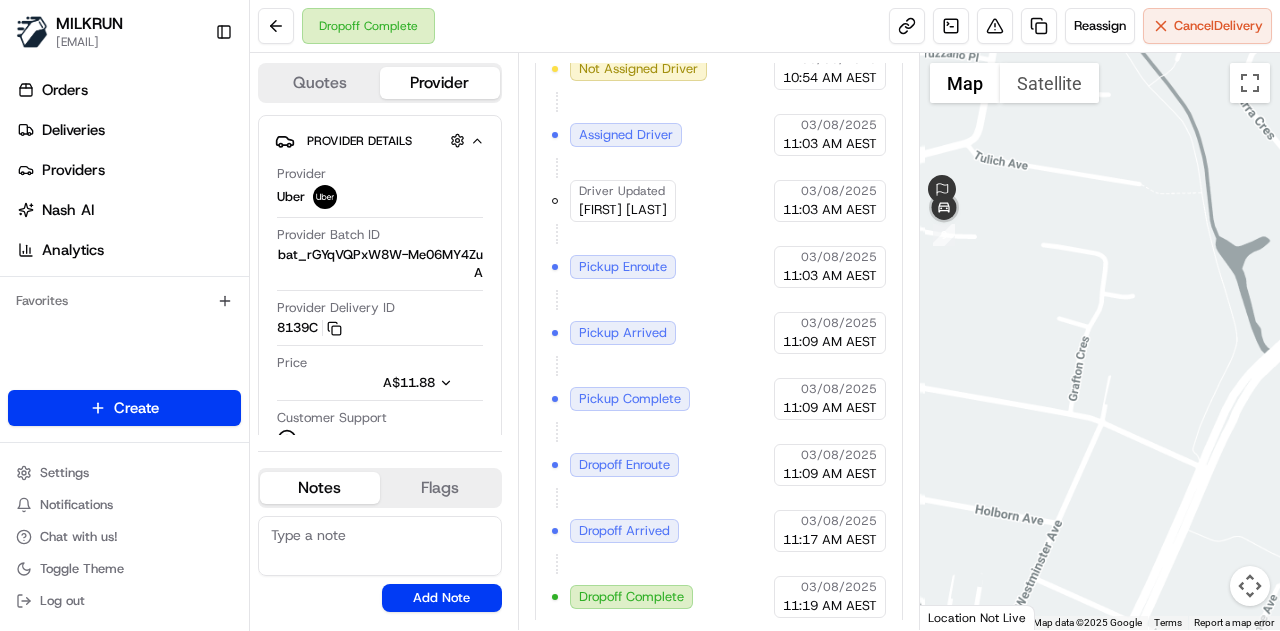 drag, startPoint x: 1098, startPoint y: 259, endPoint x: 1072, endPoint y: 303, distance: 51.10773 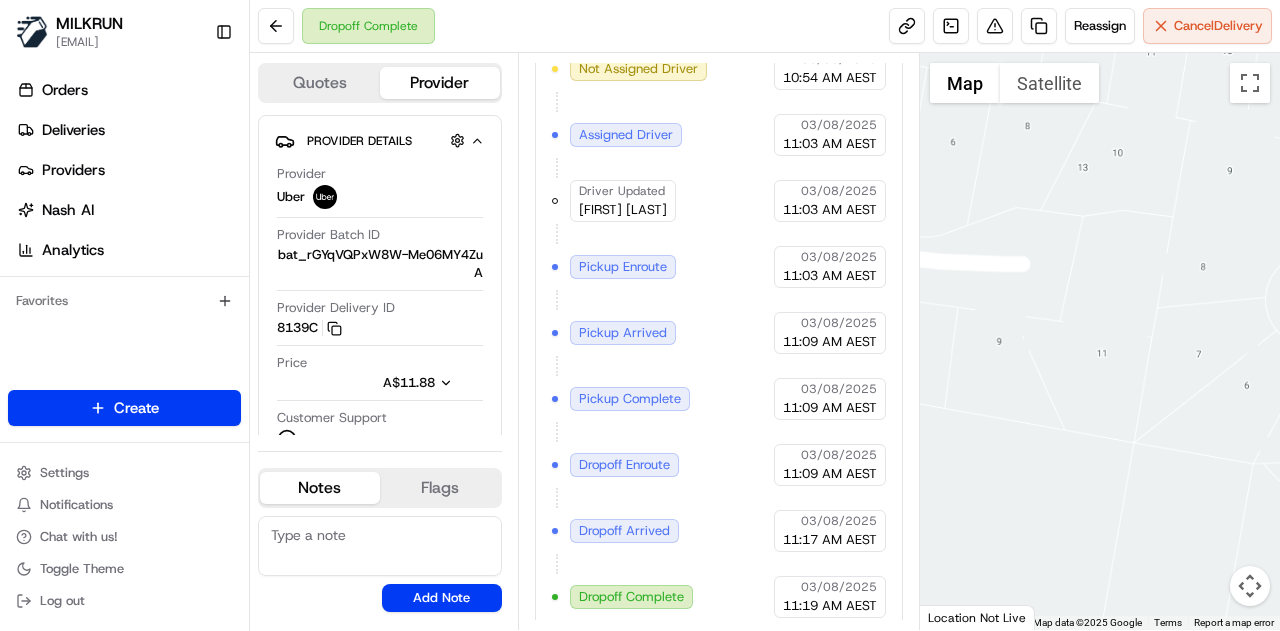 drag, startPoint x: 1002, startPoint y: 227, endPoint x: 1080, endPoint y: 299, distance: 106.15083 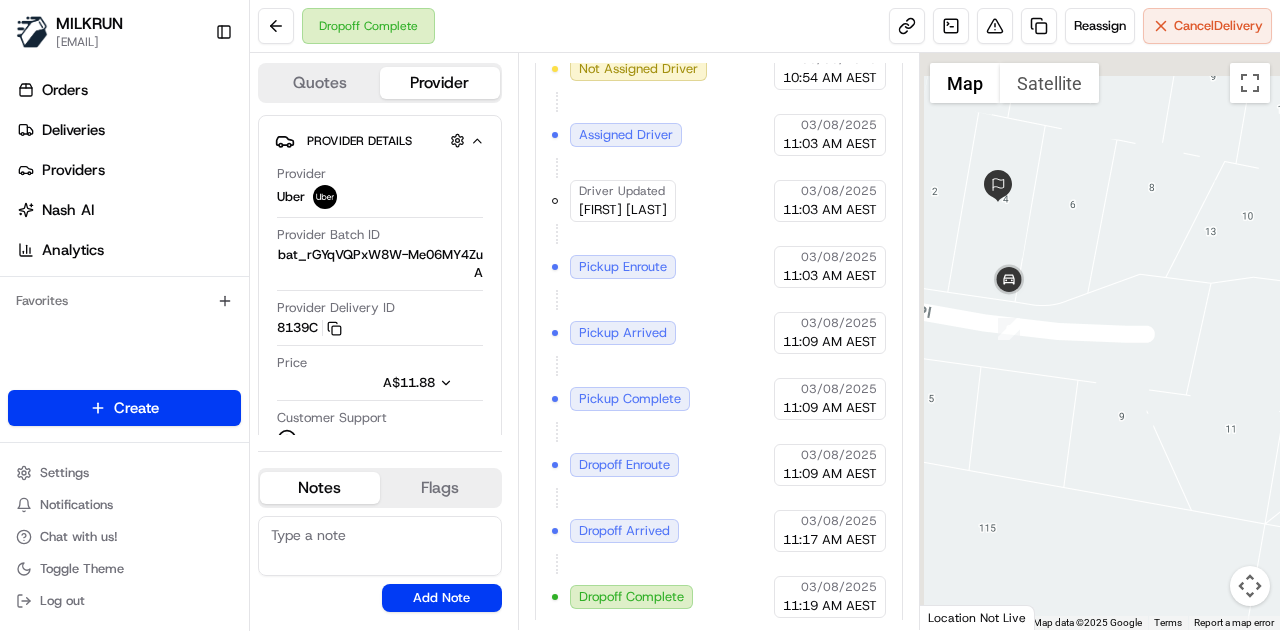 drag, startPoint x: 1045, startPoint y: 279, endPoint x: 1104, endPoint y: 307, distance: 65.30697 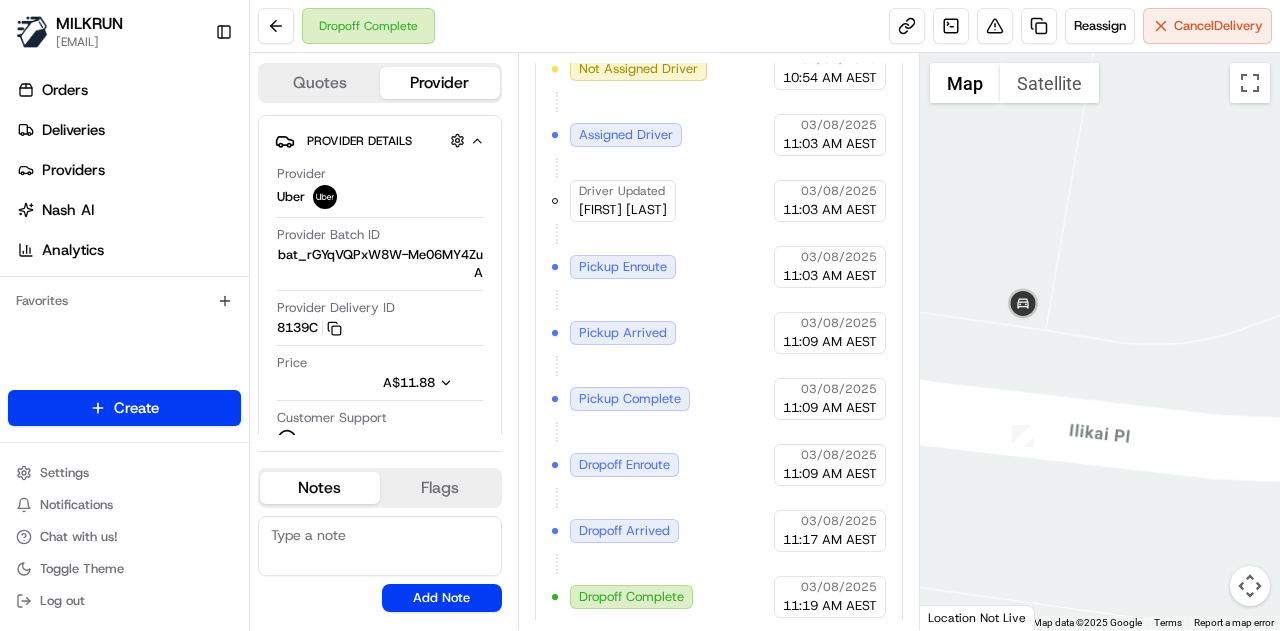 drag, startPoint x: 1083, startPoint y: 272, endPoint x: 1164, endPoint y: 403, distance: 154.01949 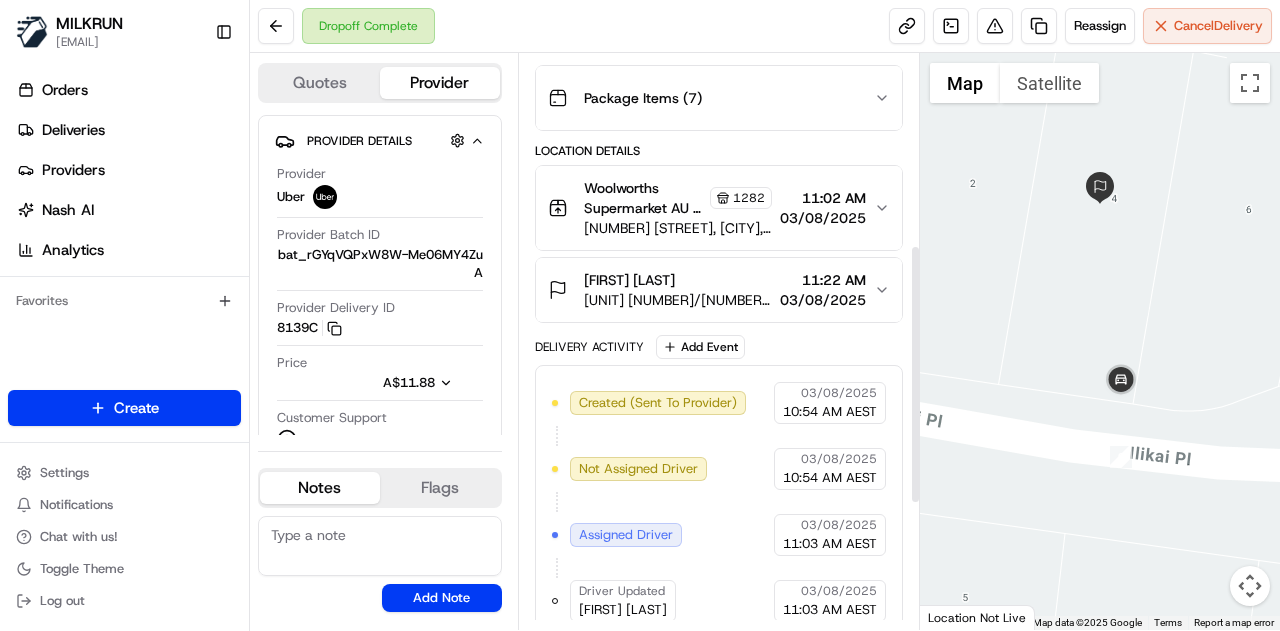 scroll, scrollTop: 500, scrollLeft: 0, axis: vertical 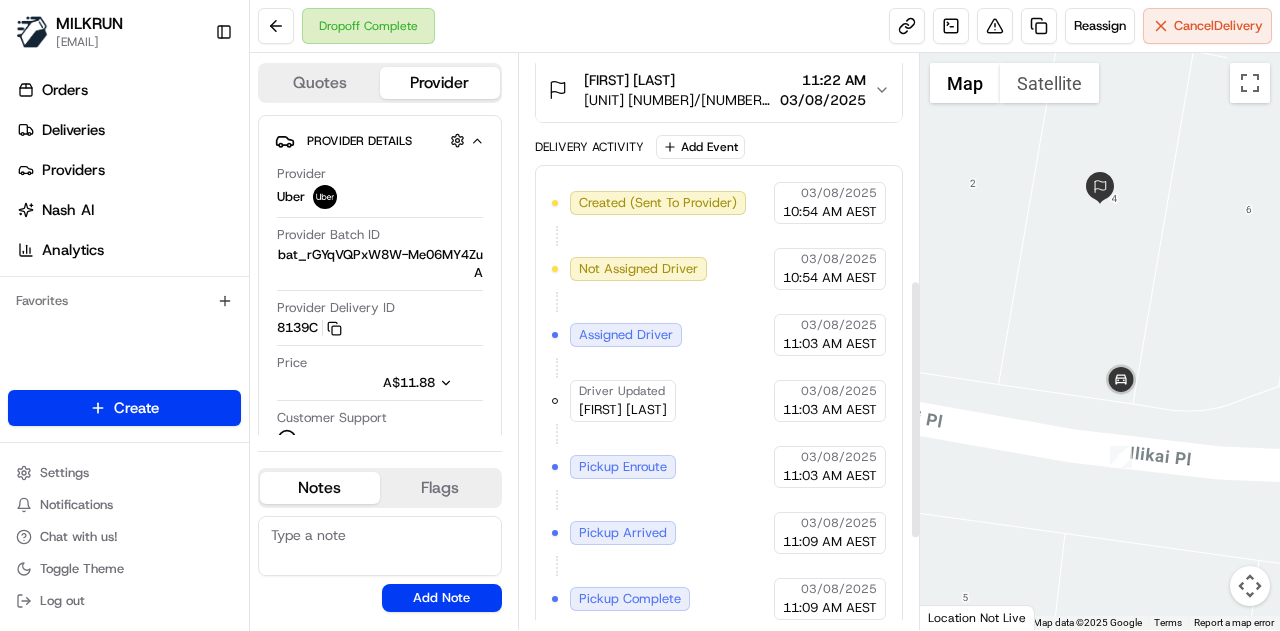 drag, startPoint x: 1060, startPoint y: 194, endPoint x: 1024, endPoint y: 208, distance: 38.626415 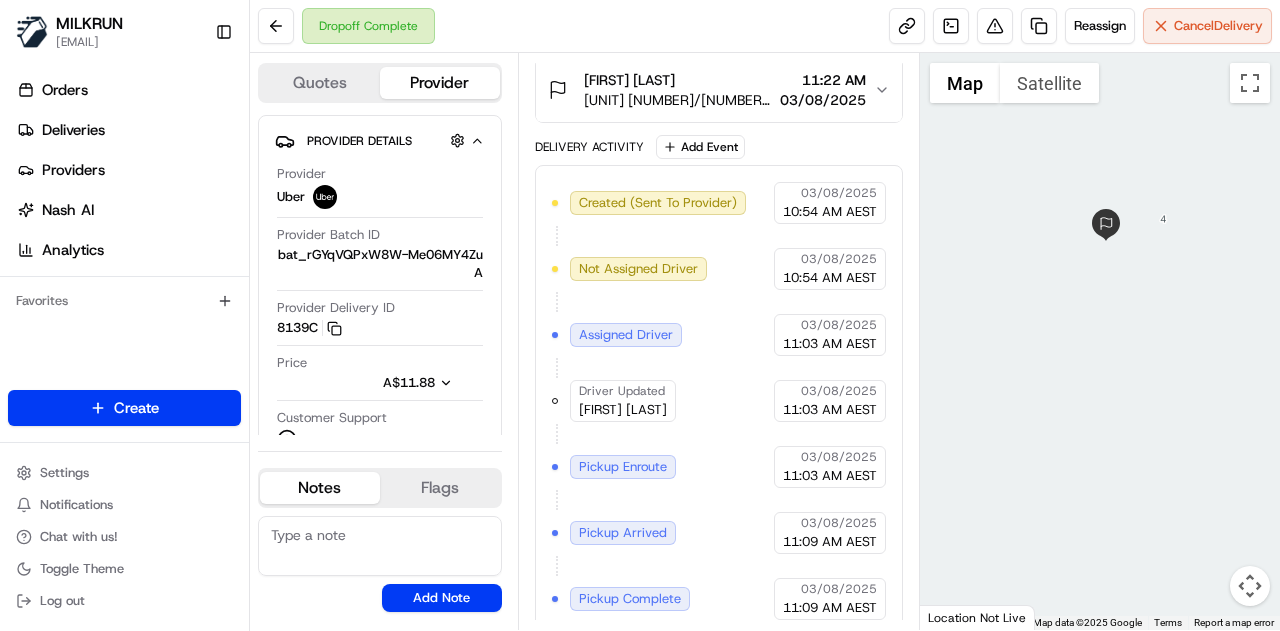drag, startPoint x: 1093, startPoint y: 156, endPoint x: 1076, endPoint y: 165, distance: 19.235384 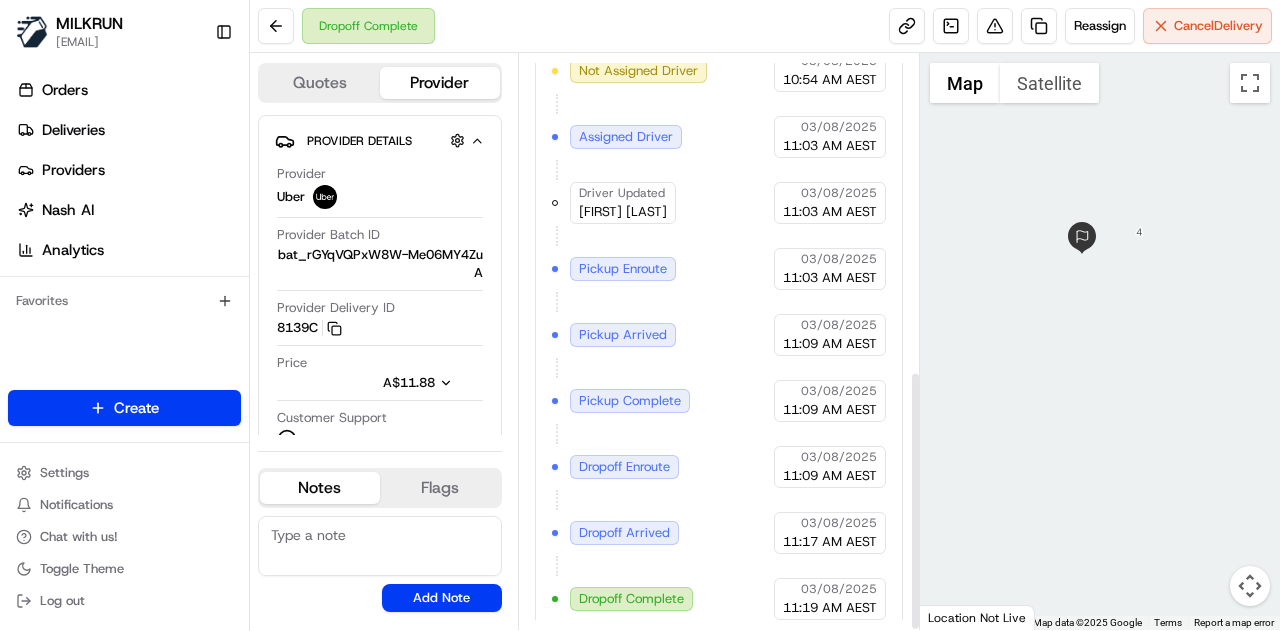 scroll, scrollTop: 700, scrollLeft: 0, axis: vertical 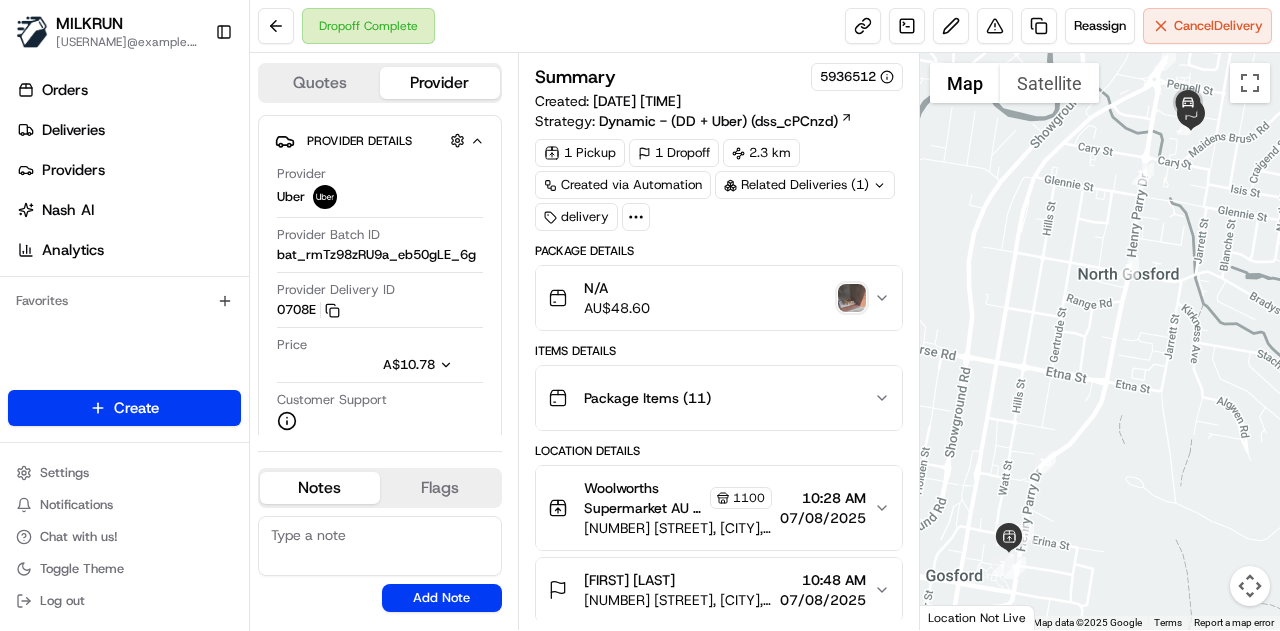 click at bounding box center [852, 298] 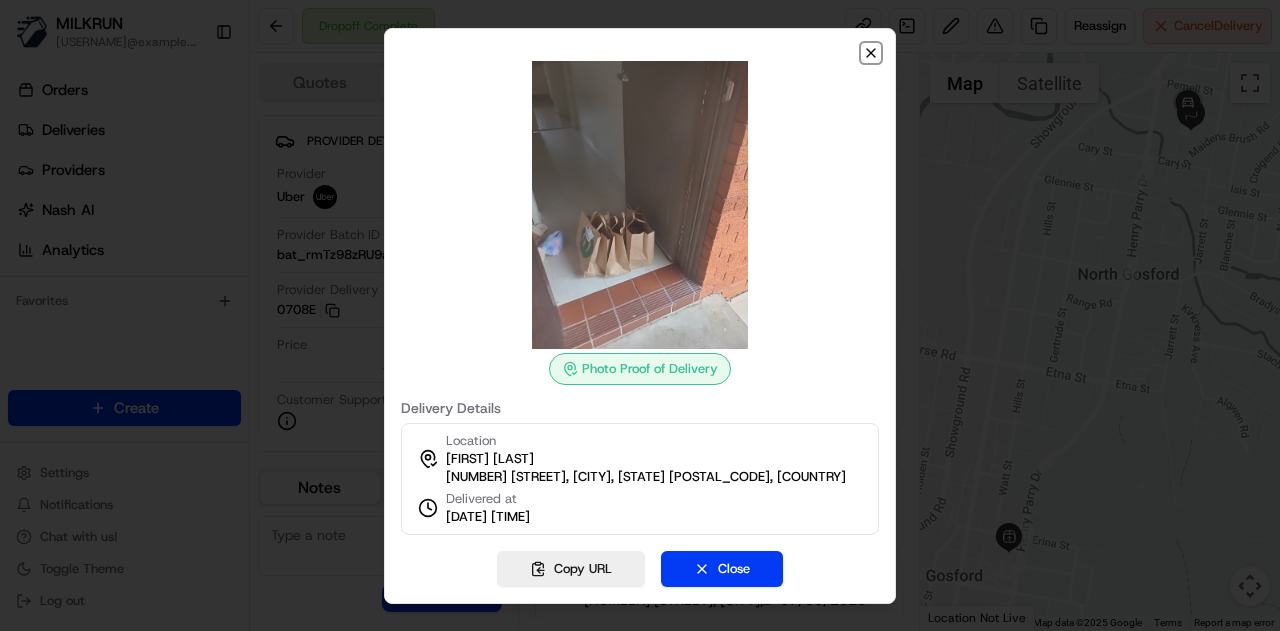 click 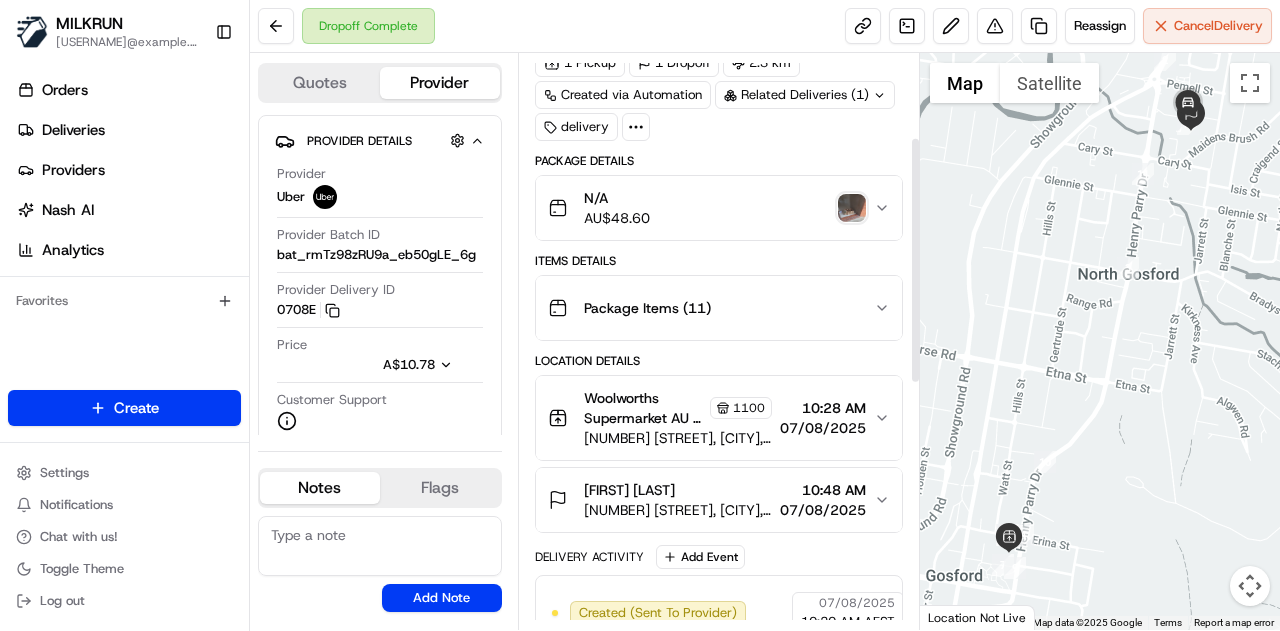 scroll, scrollTop: 200, scrollLeft: 0, axis: vertical 